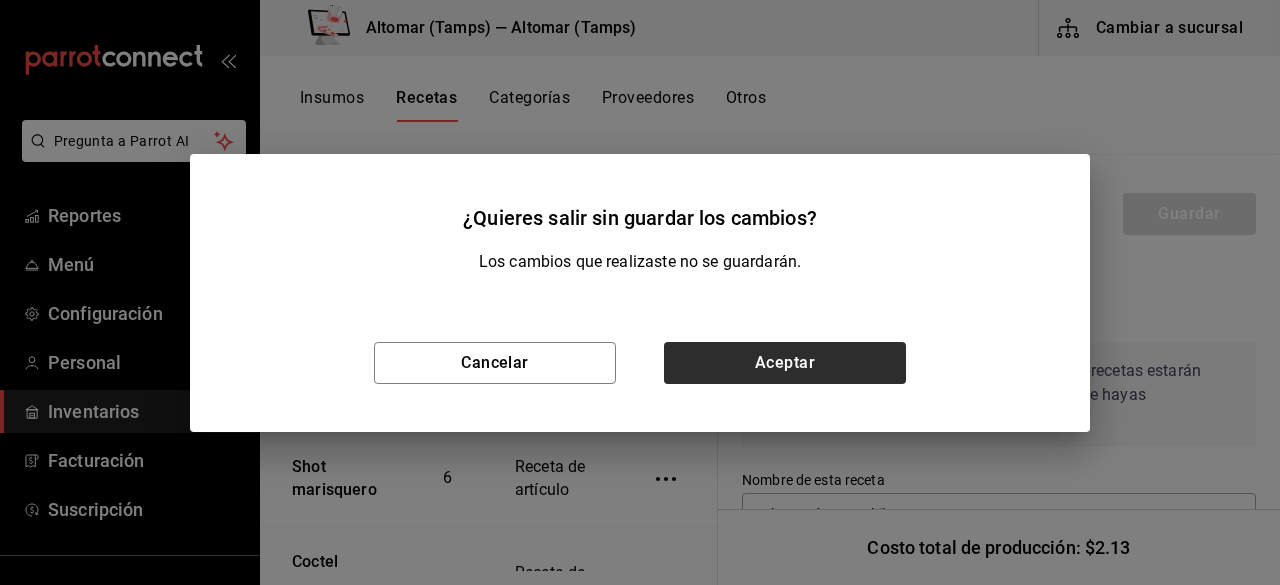scroll, scrollTop: 0, scrollLeft: 0, axis: both 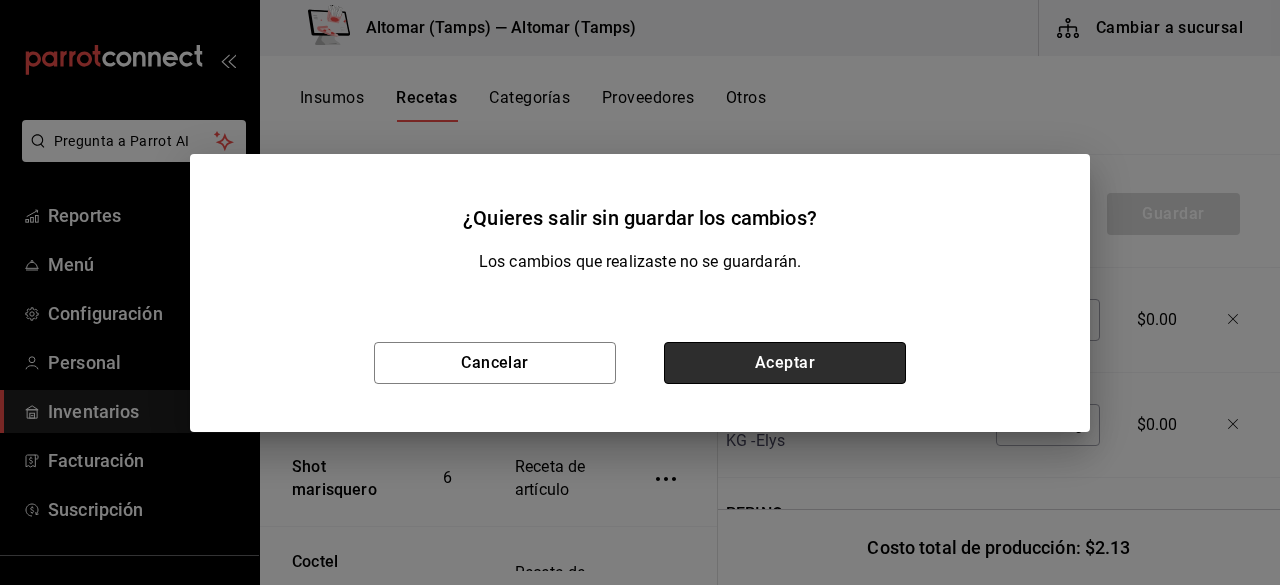 click on "Aceptar" at bounding box center (785, 363) 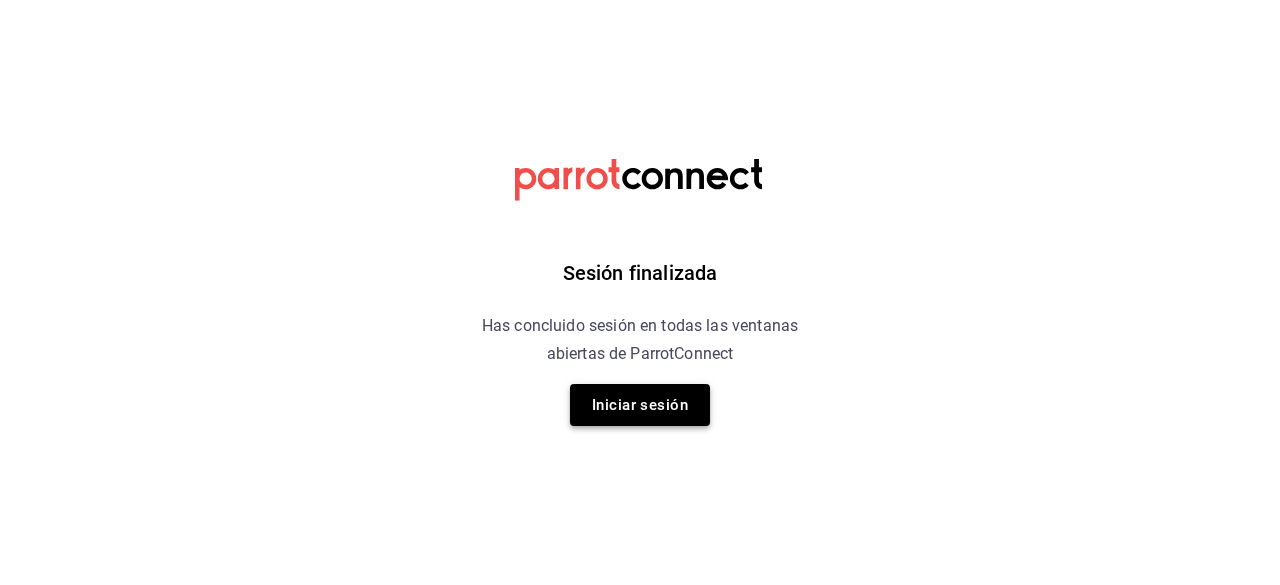 click on "Iniciar sesión" at bounding box center [640, 405] 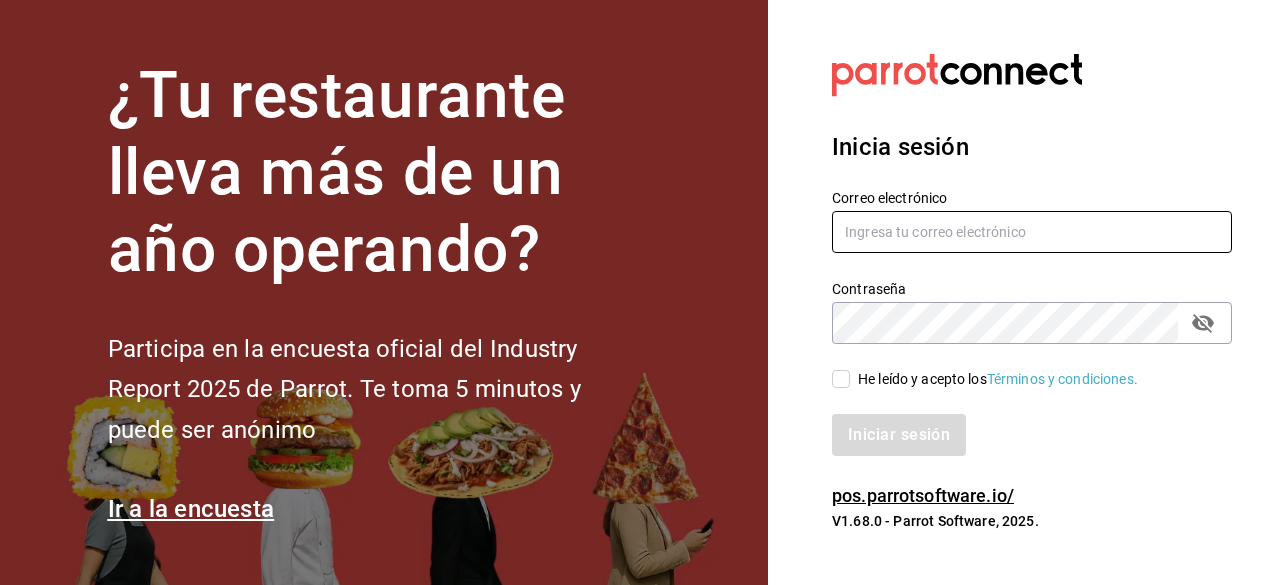 type on "[EMAIL]" 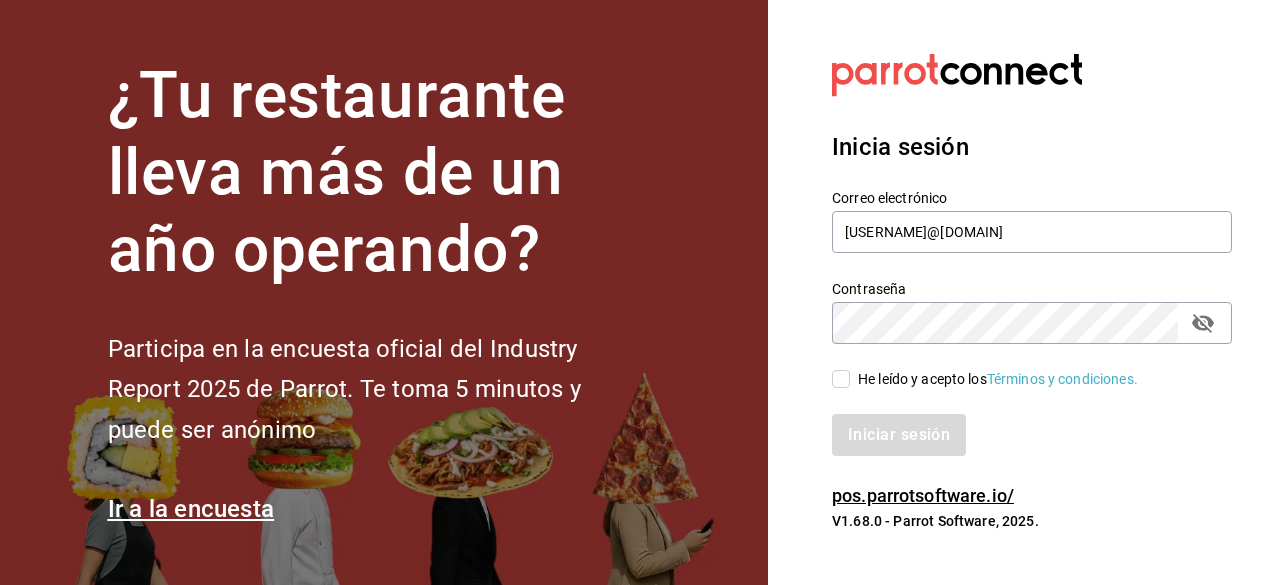 click on "He leído y acepto los  Términos y condiciones." at bounding box center [841, 379] 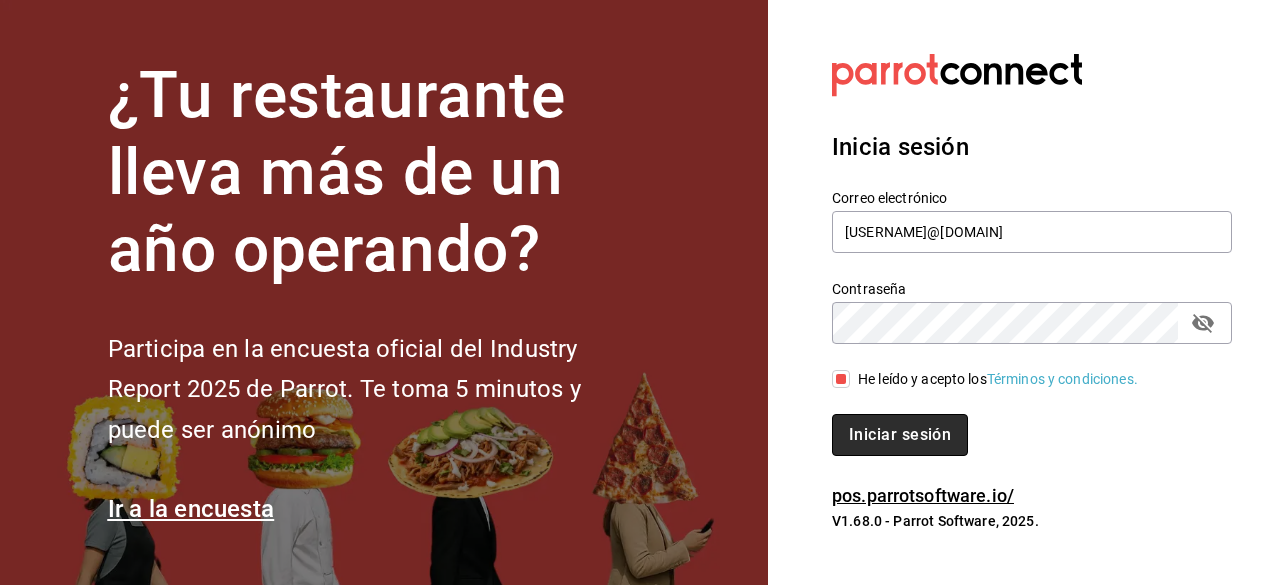 click on "Iniciar sesión" at bounding box center [900, 435] 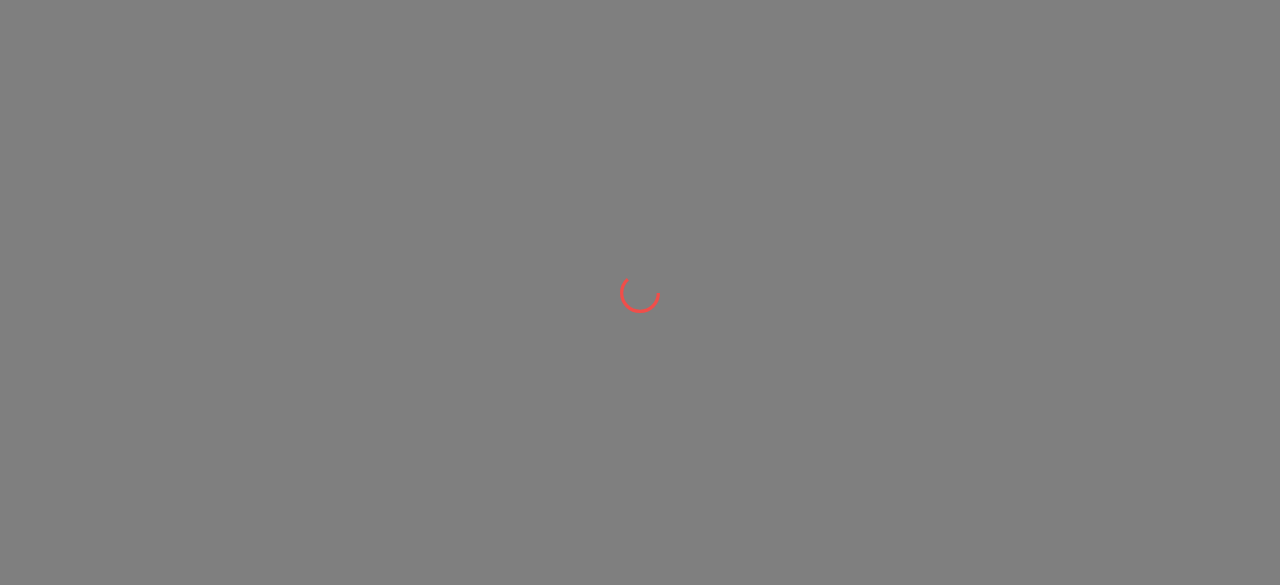 scroll, scrollTop: 0, scrollLeft: 0, axis: both 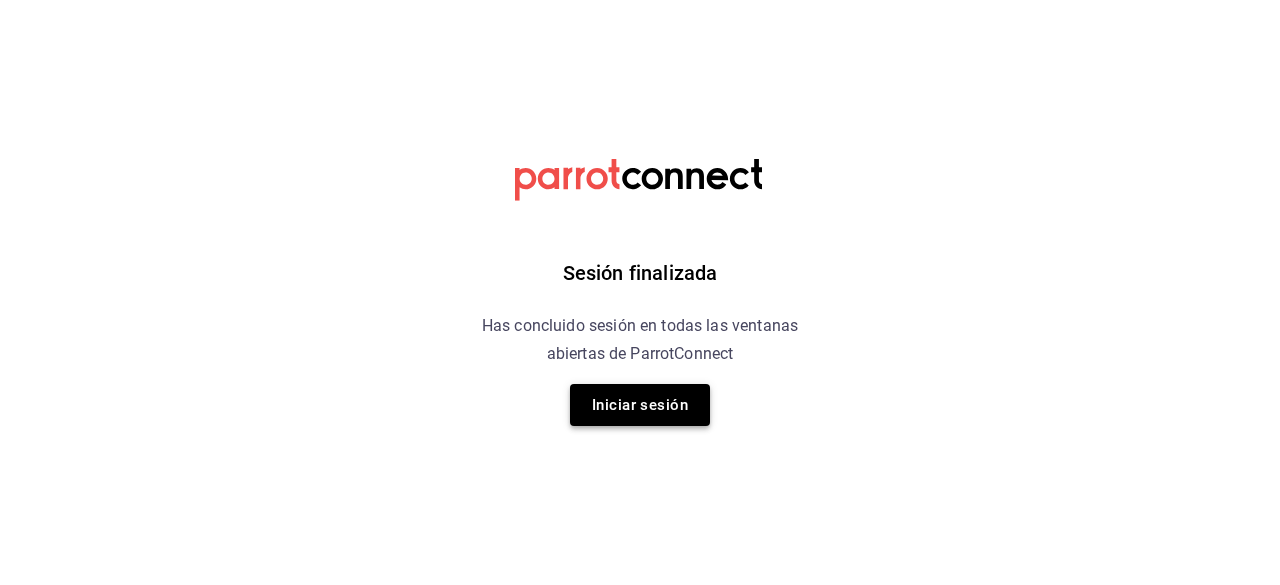 click on "Iniciar sesión" at bounding box center (640, 405) 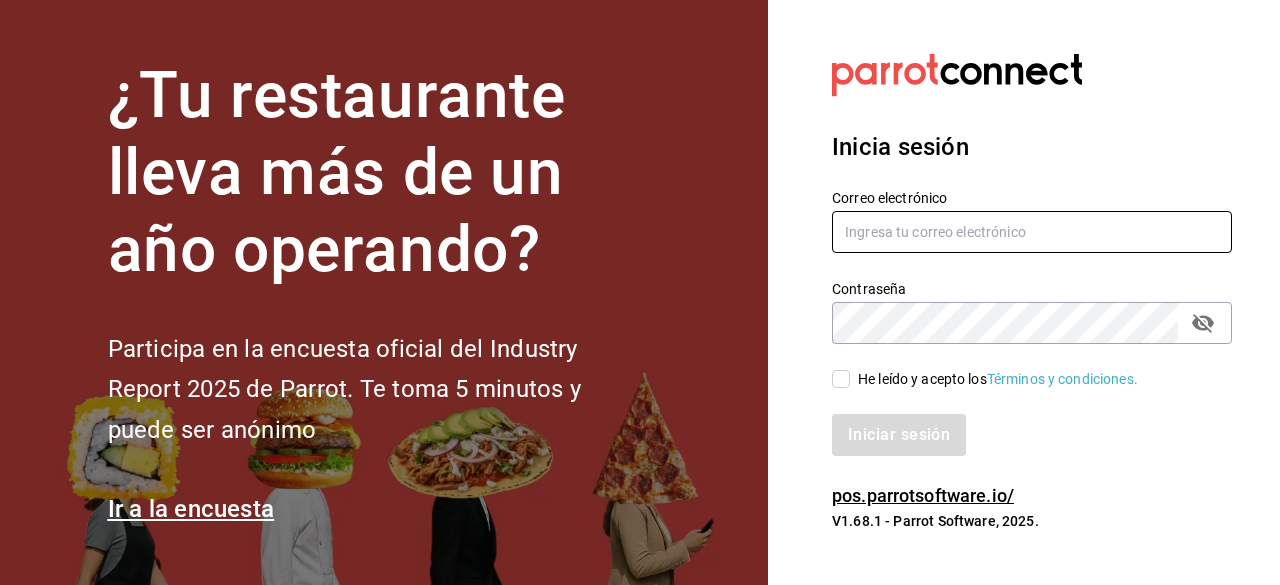 type on "[EMAIL]" 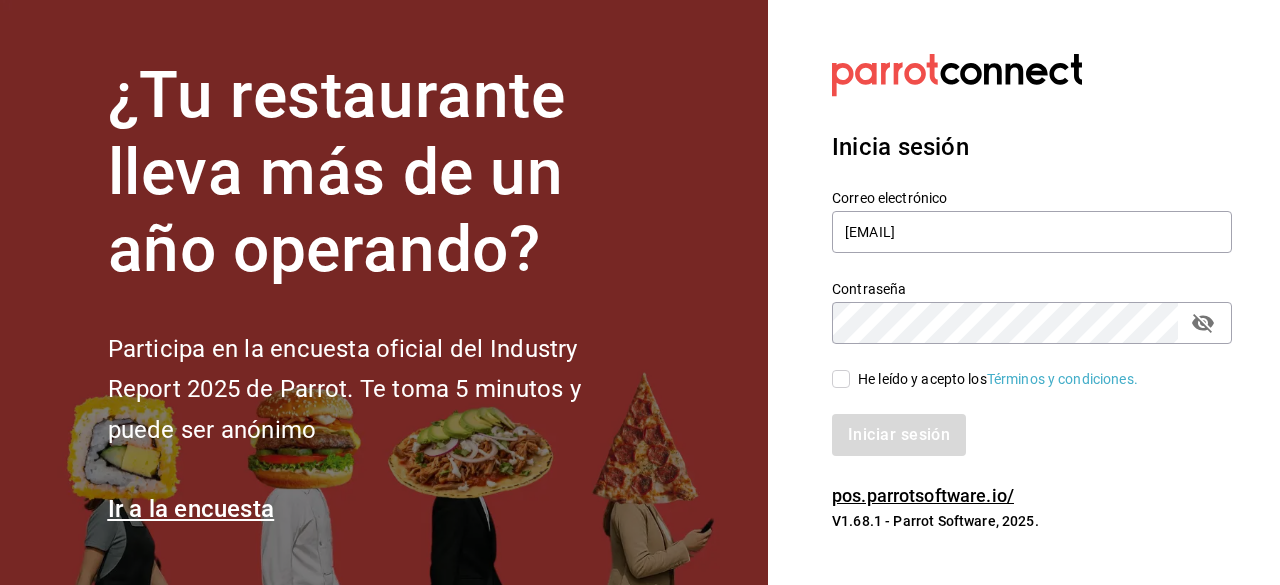 click on "He leído y acepto los  Términos y condiciones." at bounding box center (841, 379) 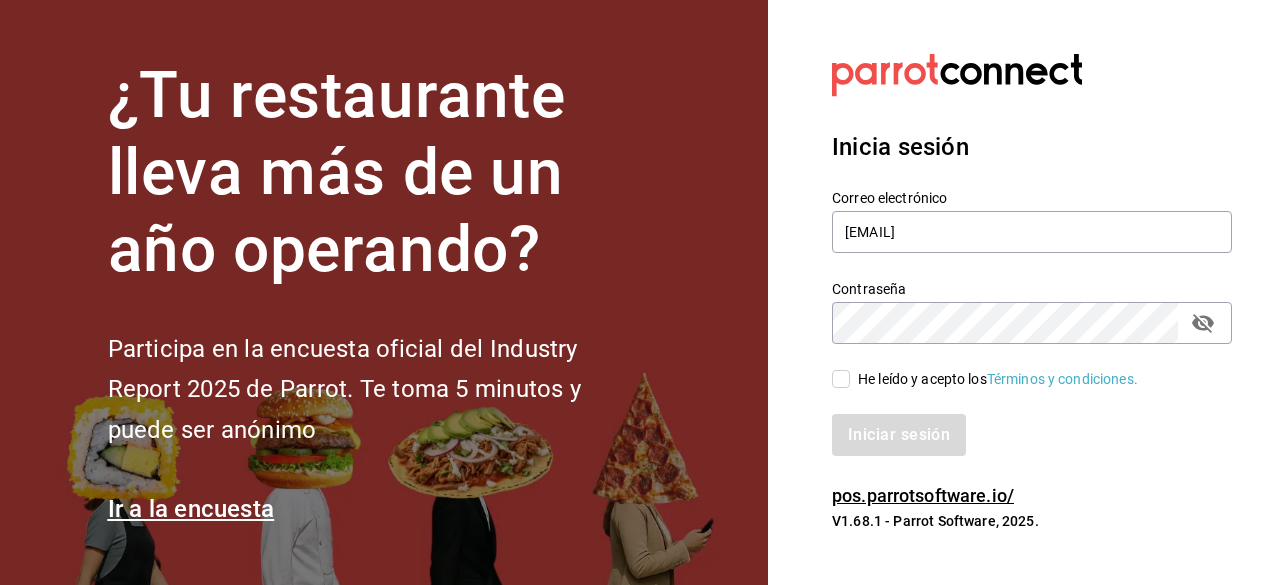 checkbox on "true" 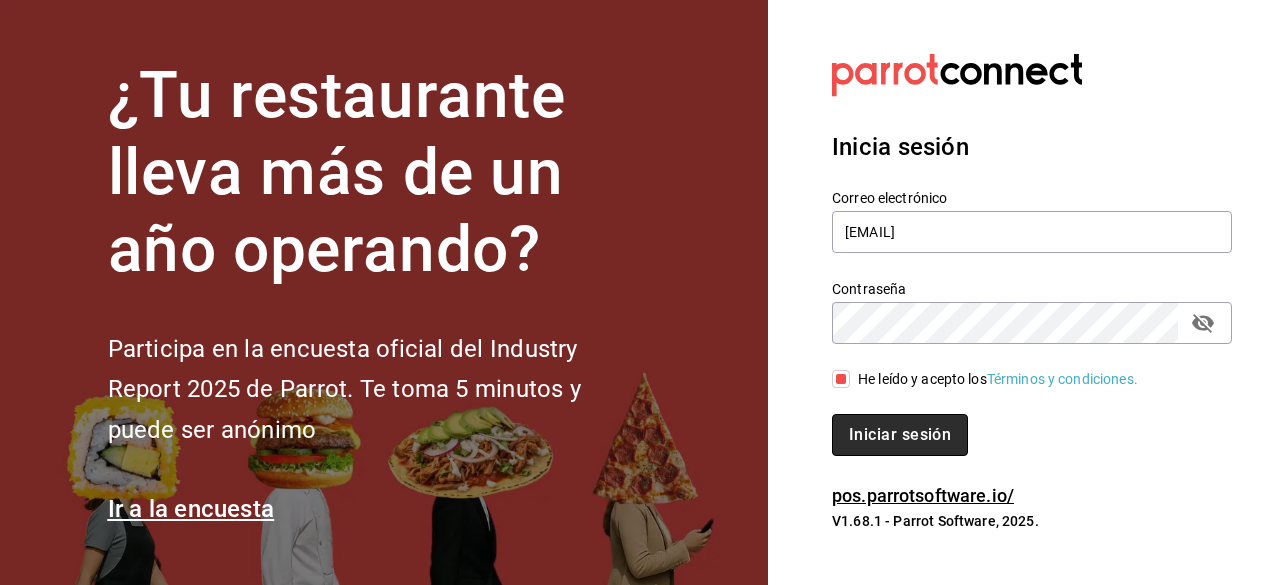 click on "Iniciar sesión" at bounding box center (900, 435) 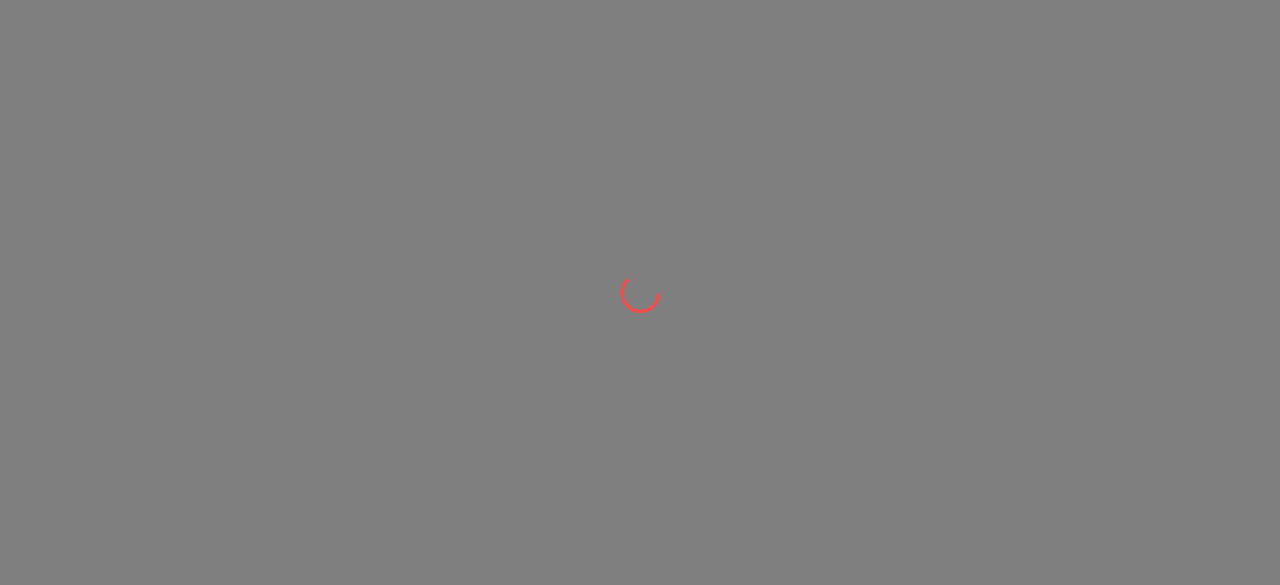 scroll, scrollTop: 0, scrollLeft: 0, axis: both 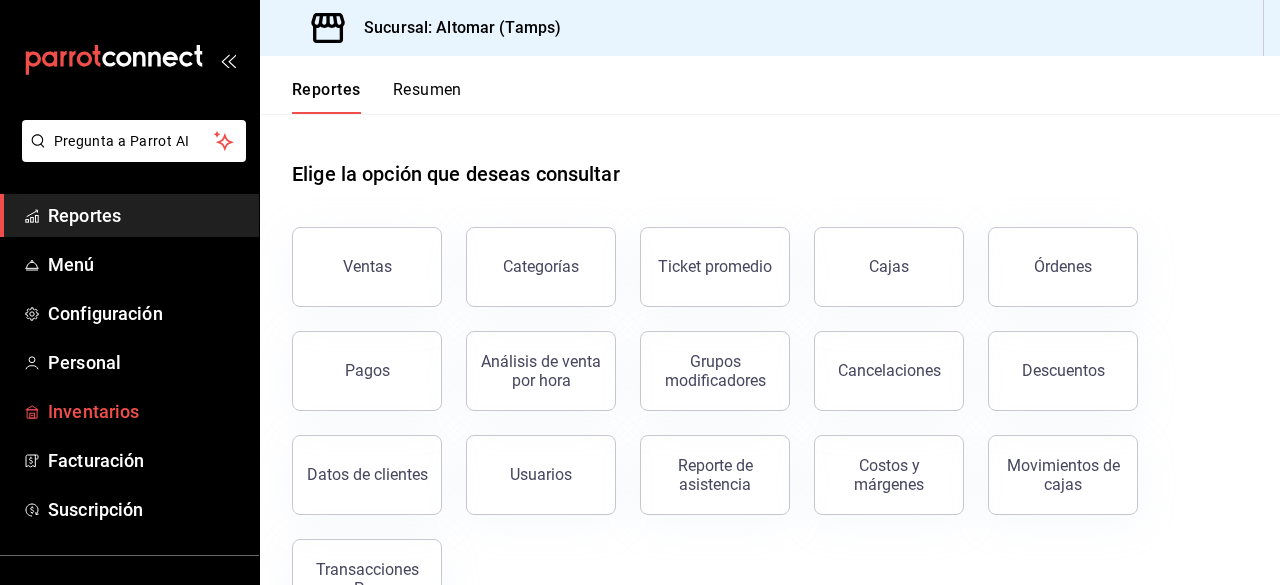 click on "Inventarios" at bounding box center [145, 411] 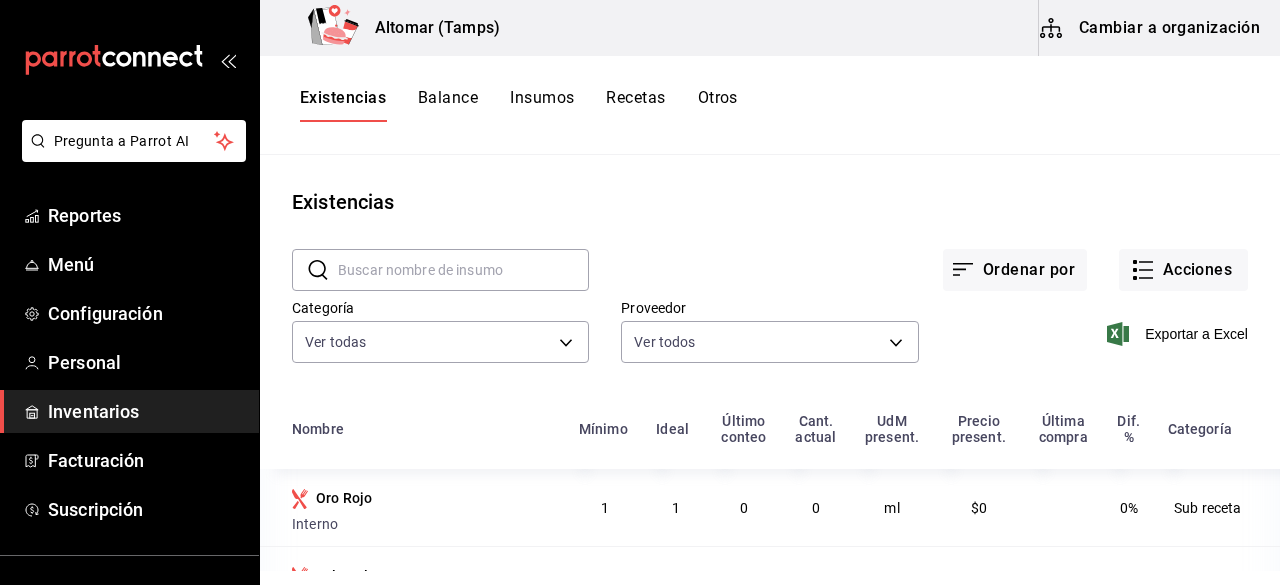 click on "Cambiar a organización" at bounding box center (1151, 28) 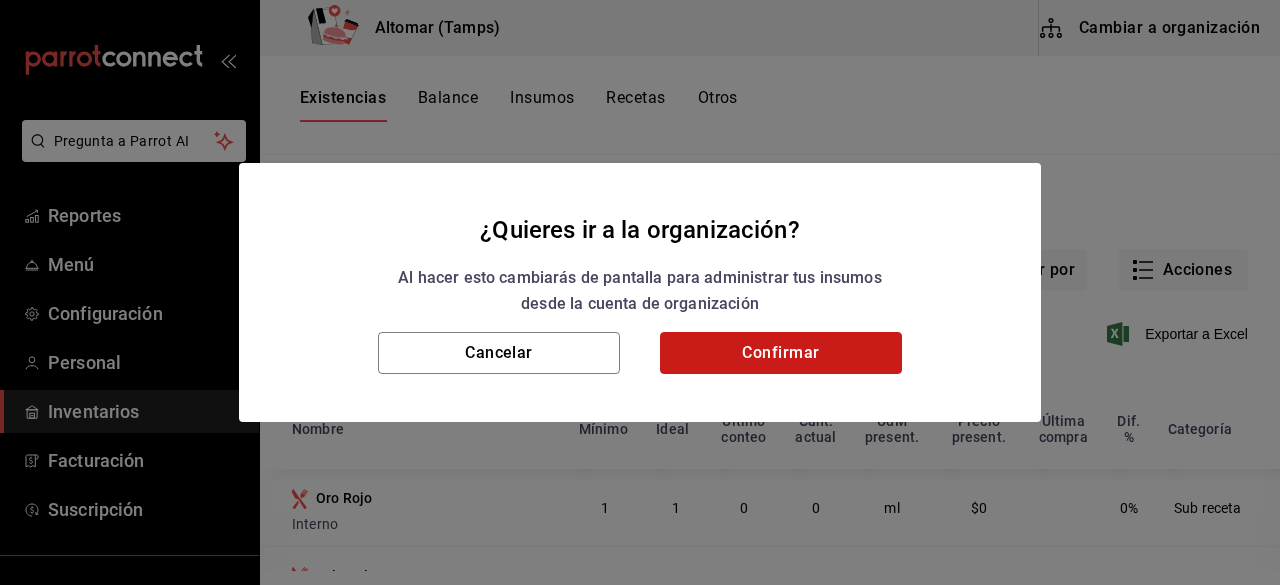 click on "Confirmar" at bounding box center [781, 353] 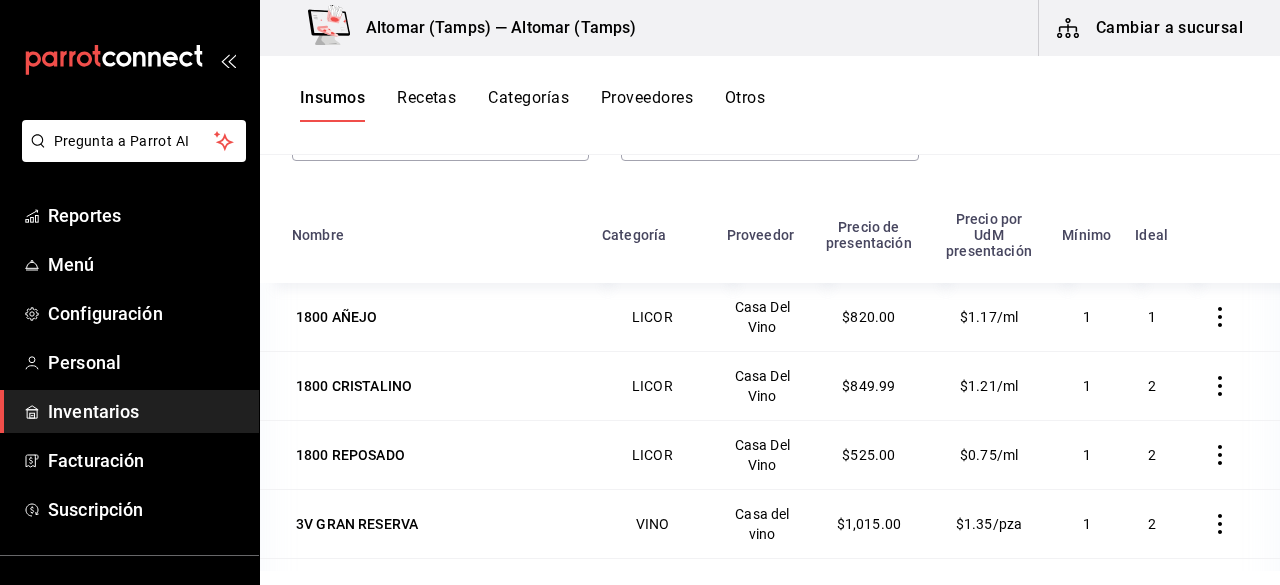 scroll, scrollTop: 0, scrollLeft: 0, axis: both 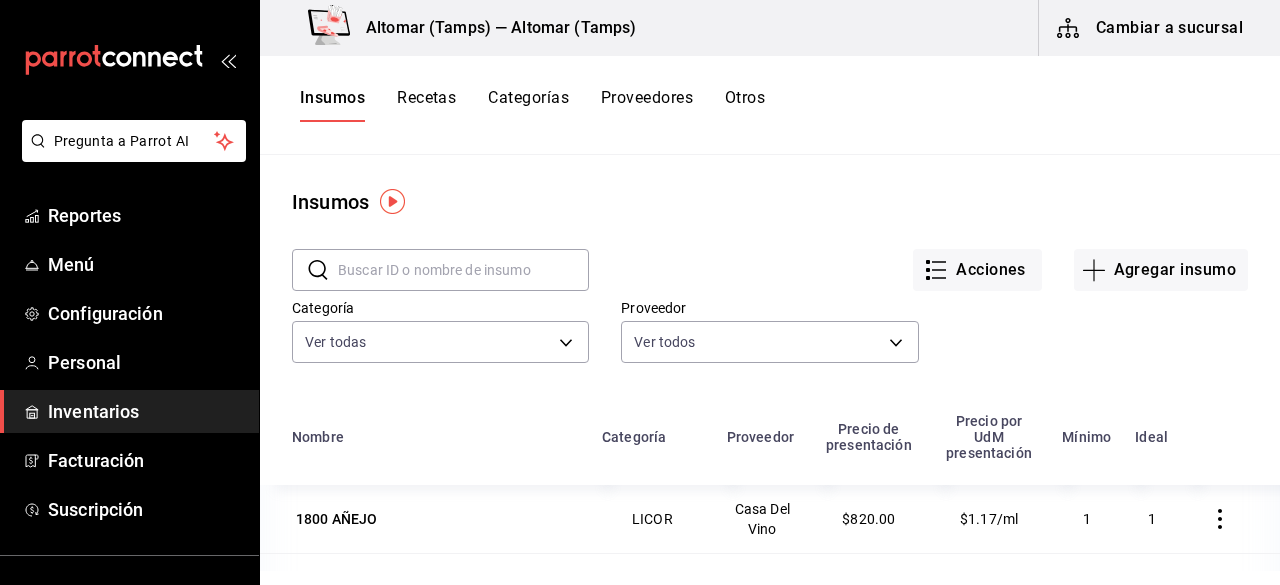 click on "Recetas" at bounding box center (426, 105) 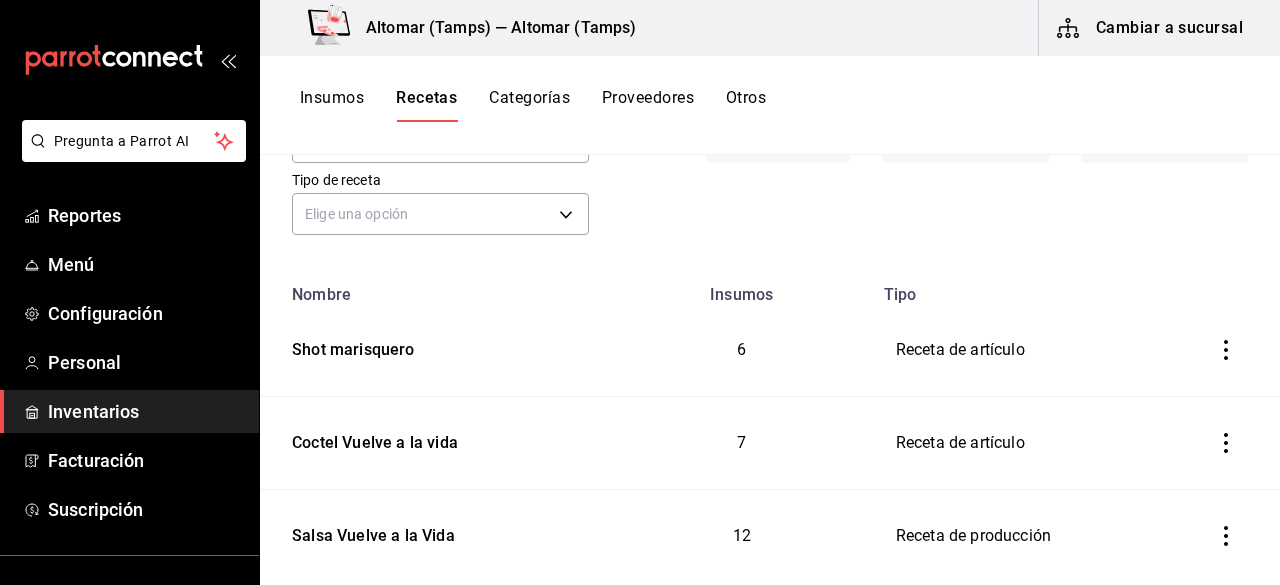 scroll, scrollTop: 139, scrollLeft: 0, axis: vertical 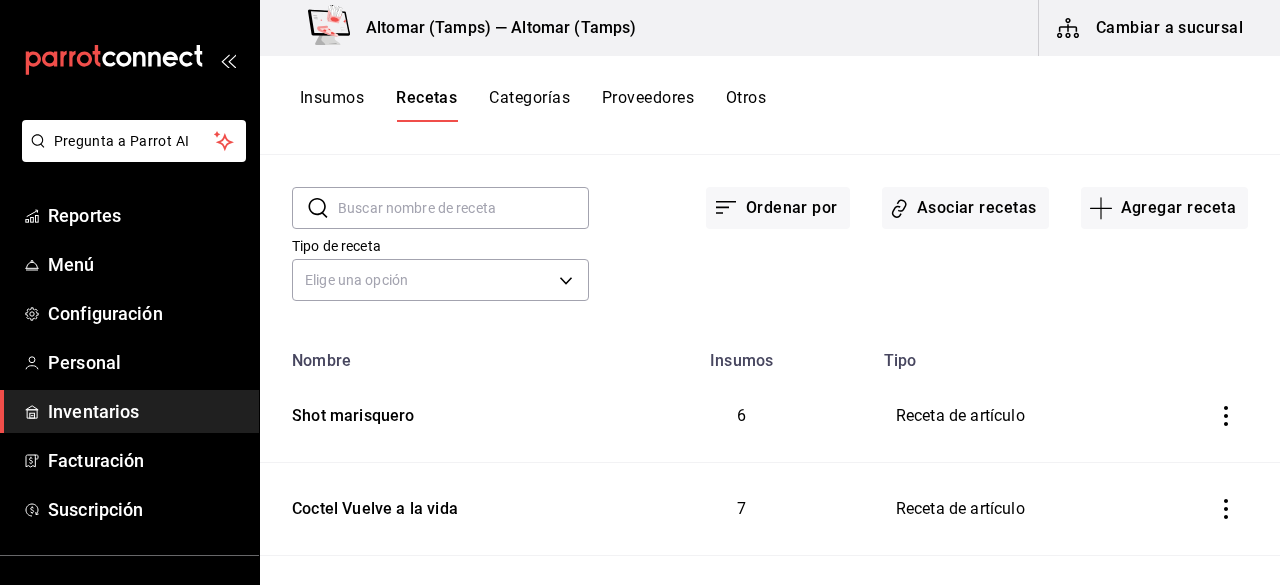 click on "Tipo de receta Elige una opción default" at bounding box center [754, 252] 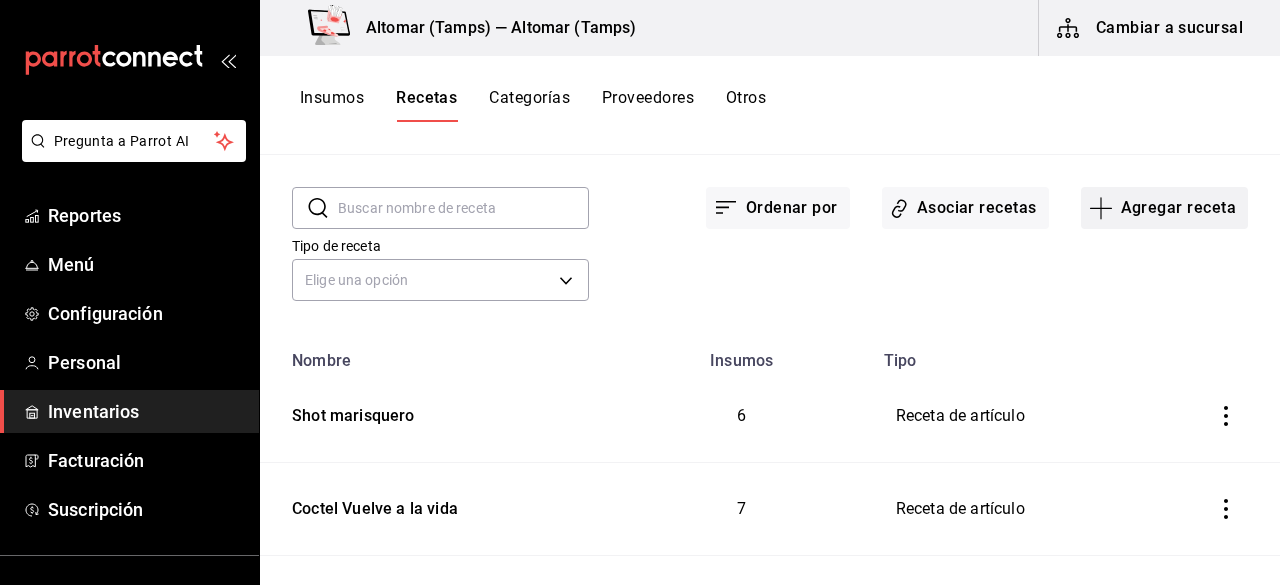 click on "Agregar receta" at bounding box center (1164, 208) 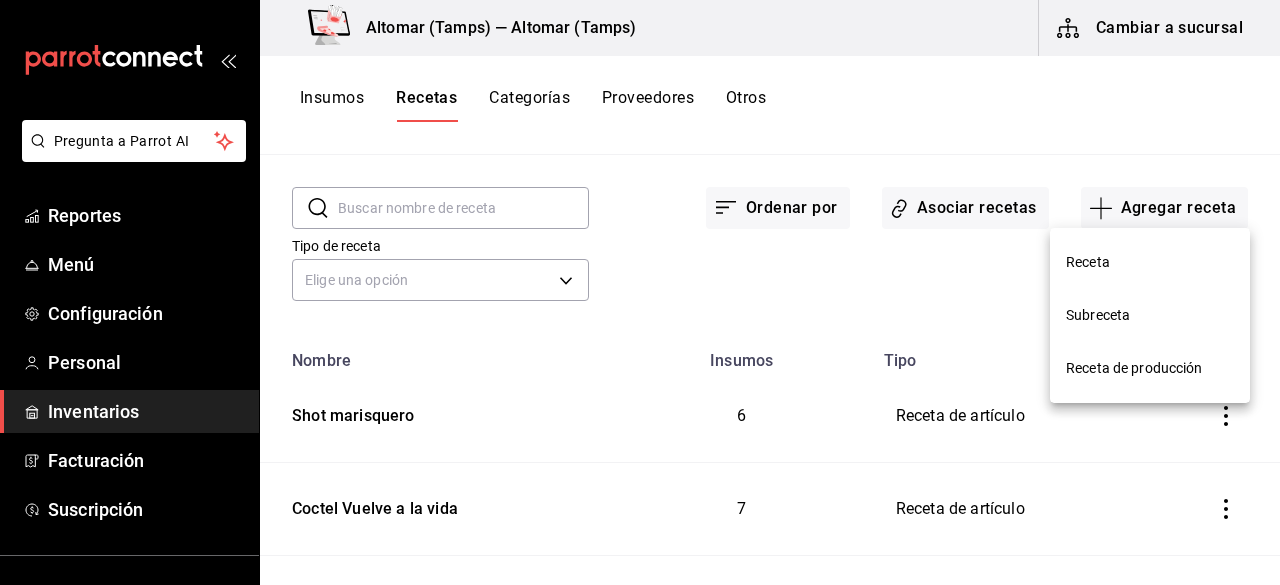 click on "Receta" at bounding box center (1150, 262) 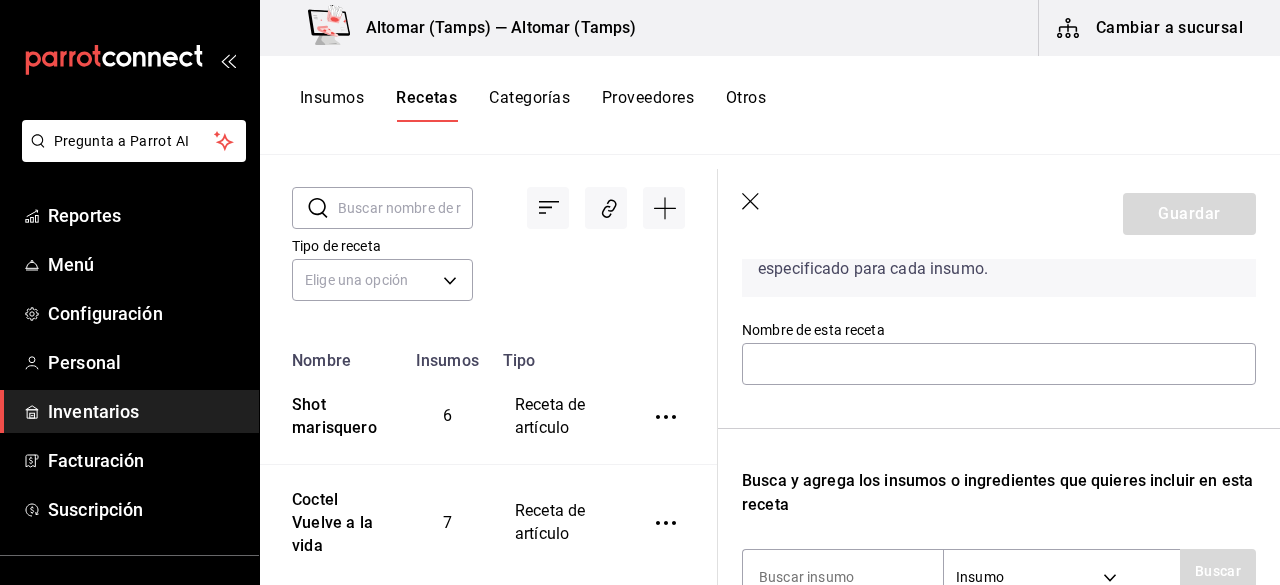 scroll, scrollTop: 148, scrollLeft: 0, axis: vertical 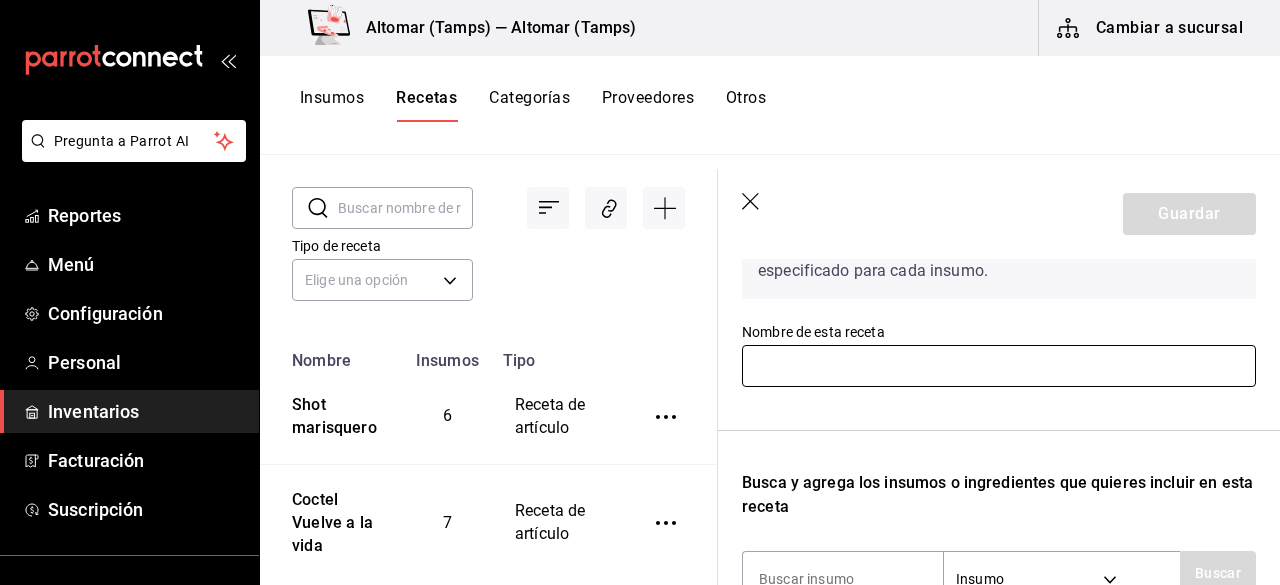 click at bounding box center (999, 366) 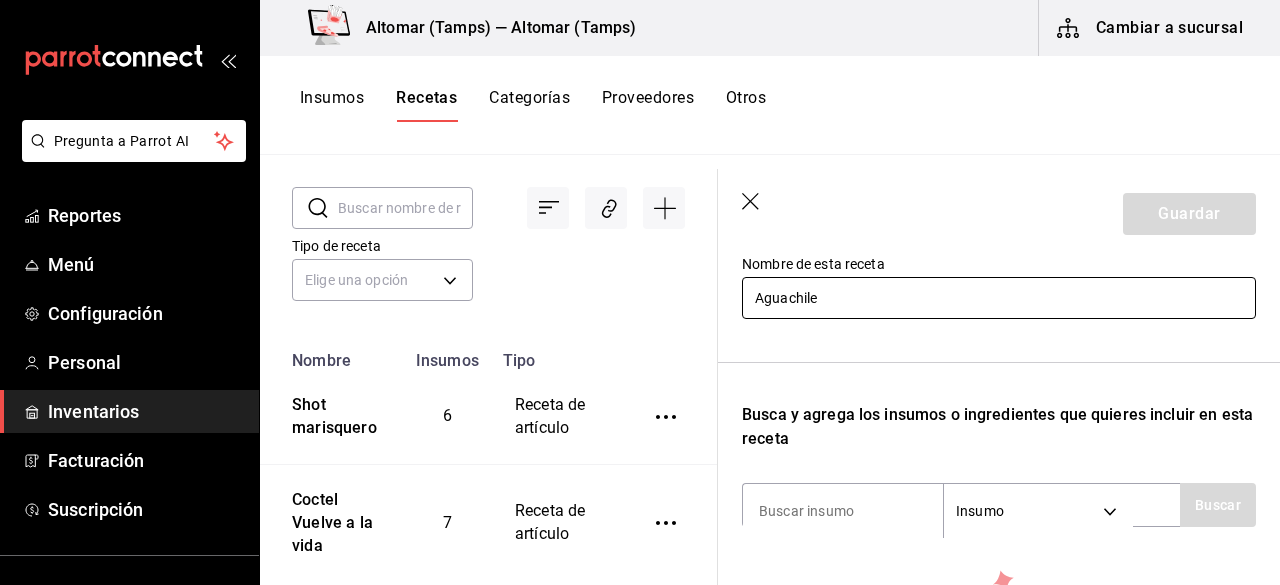 scroll, scrollTop: 187, scrollLeft: 0, axis: vertical 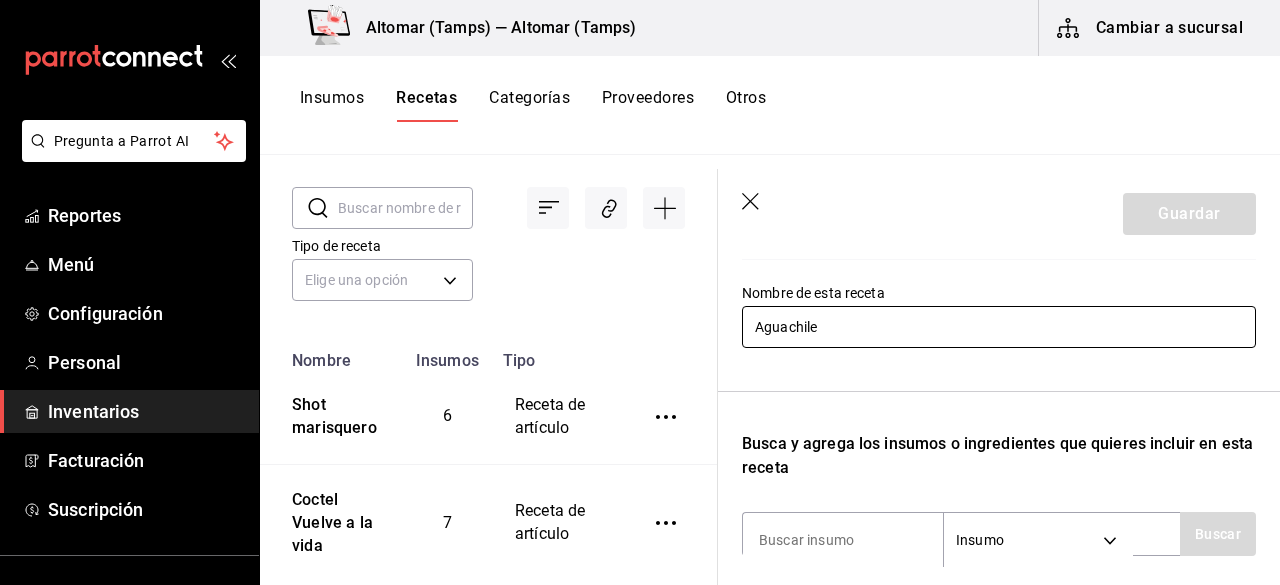 type on "Aguachile" 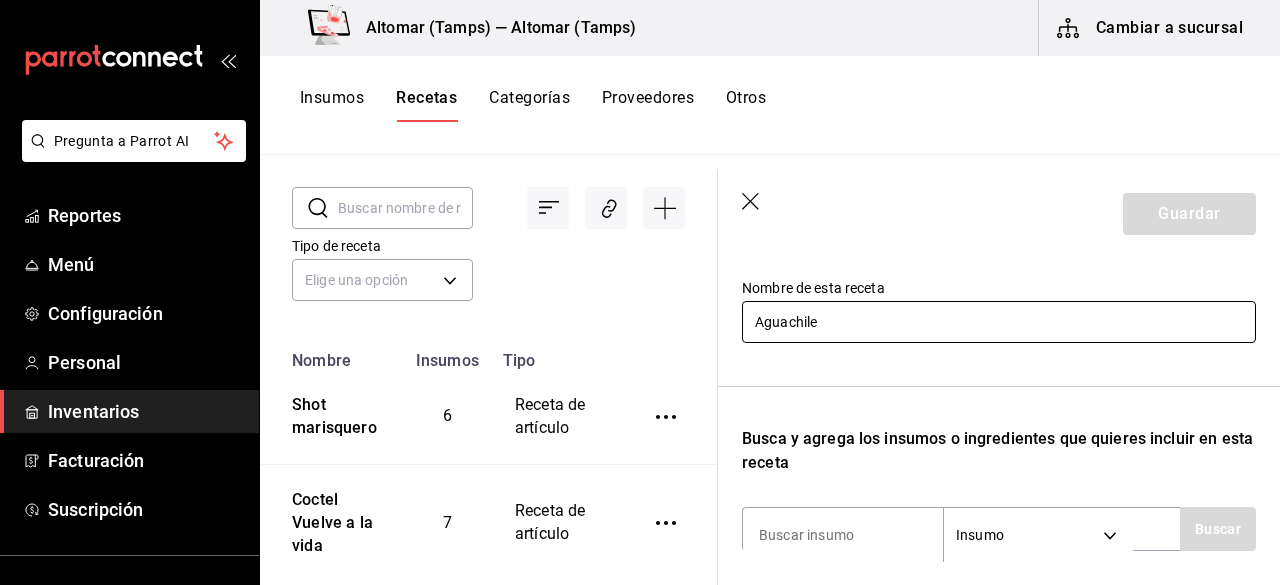 scroll, scrollTop: 188, scrollLeft: 0, axis: vertical 